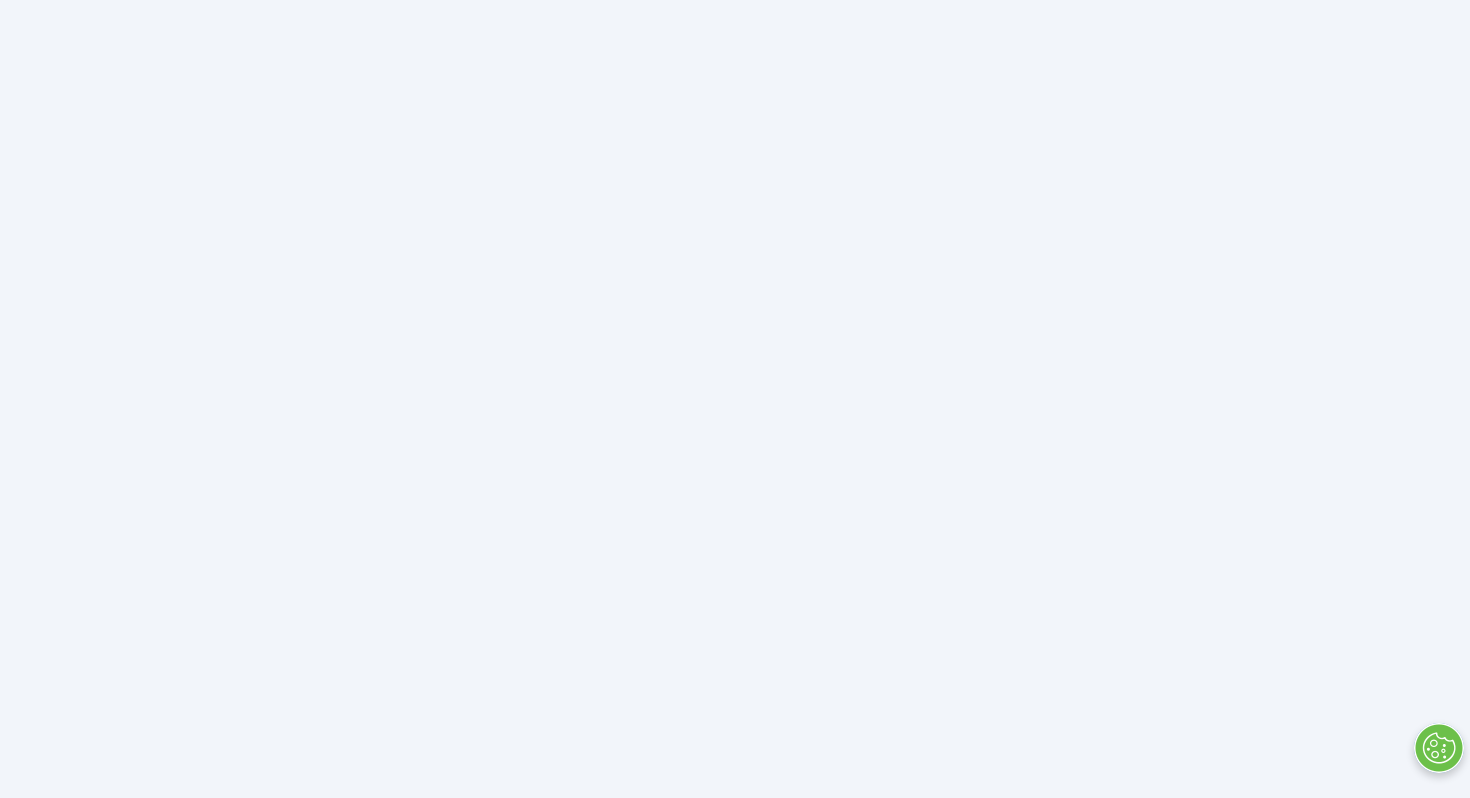 scroll, scrollTop: 0, scrollLeft: 0, axis: both 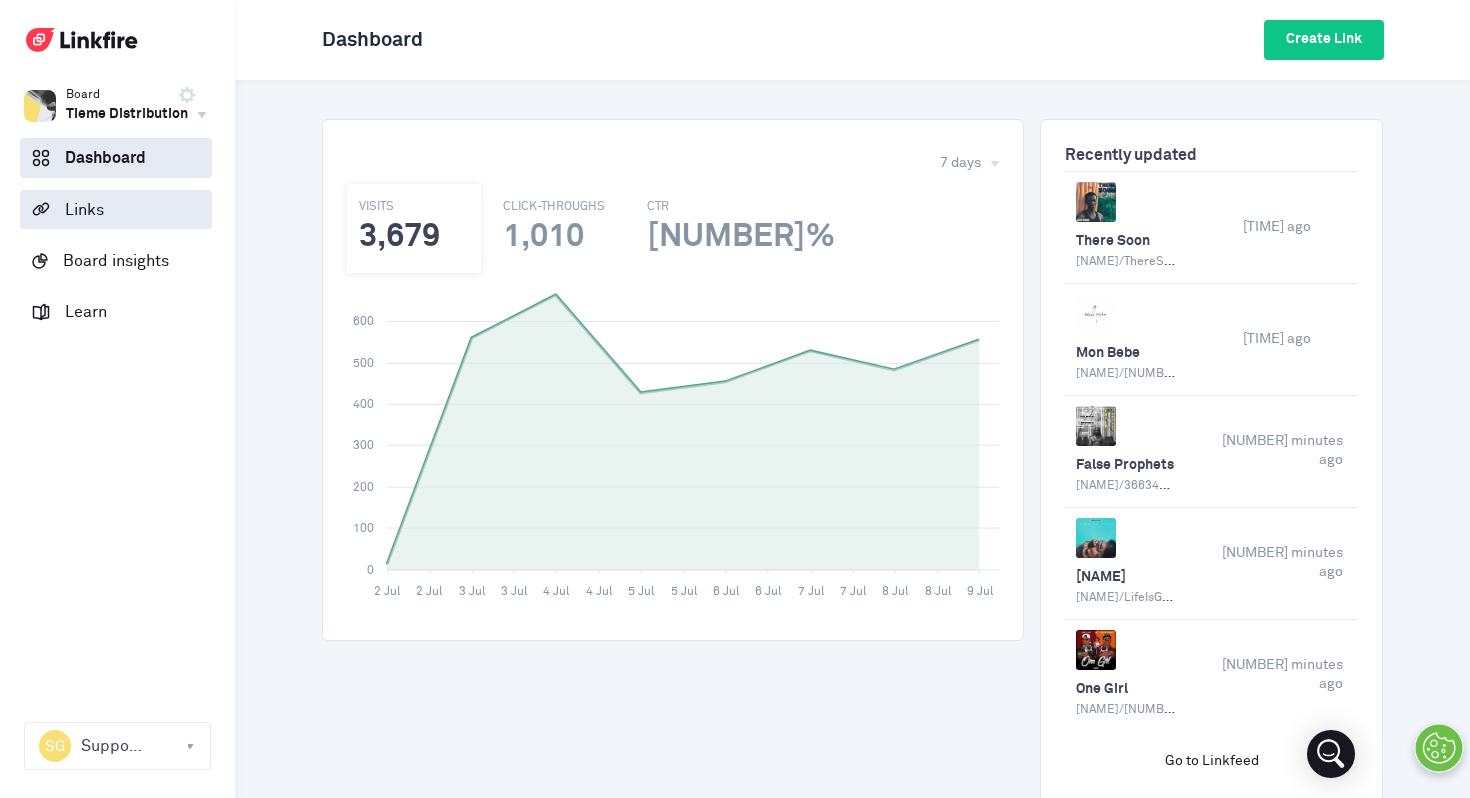 click on "Links" at bounding box center [116, 209] 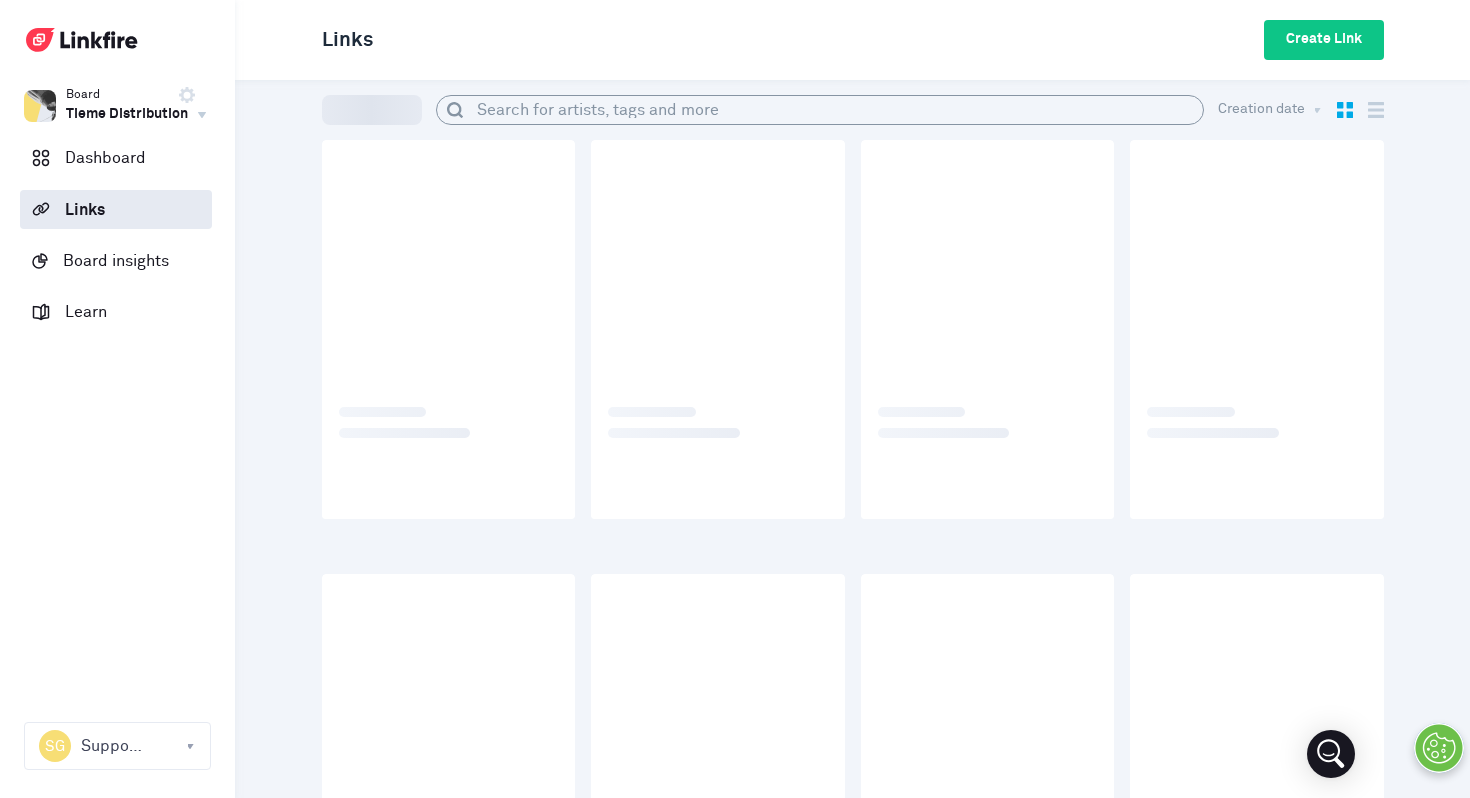 click at bounding box center [833, 110] 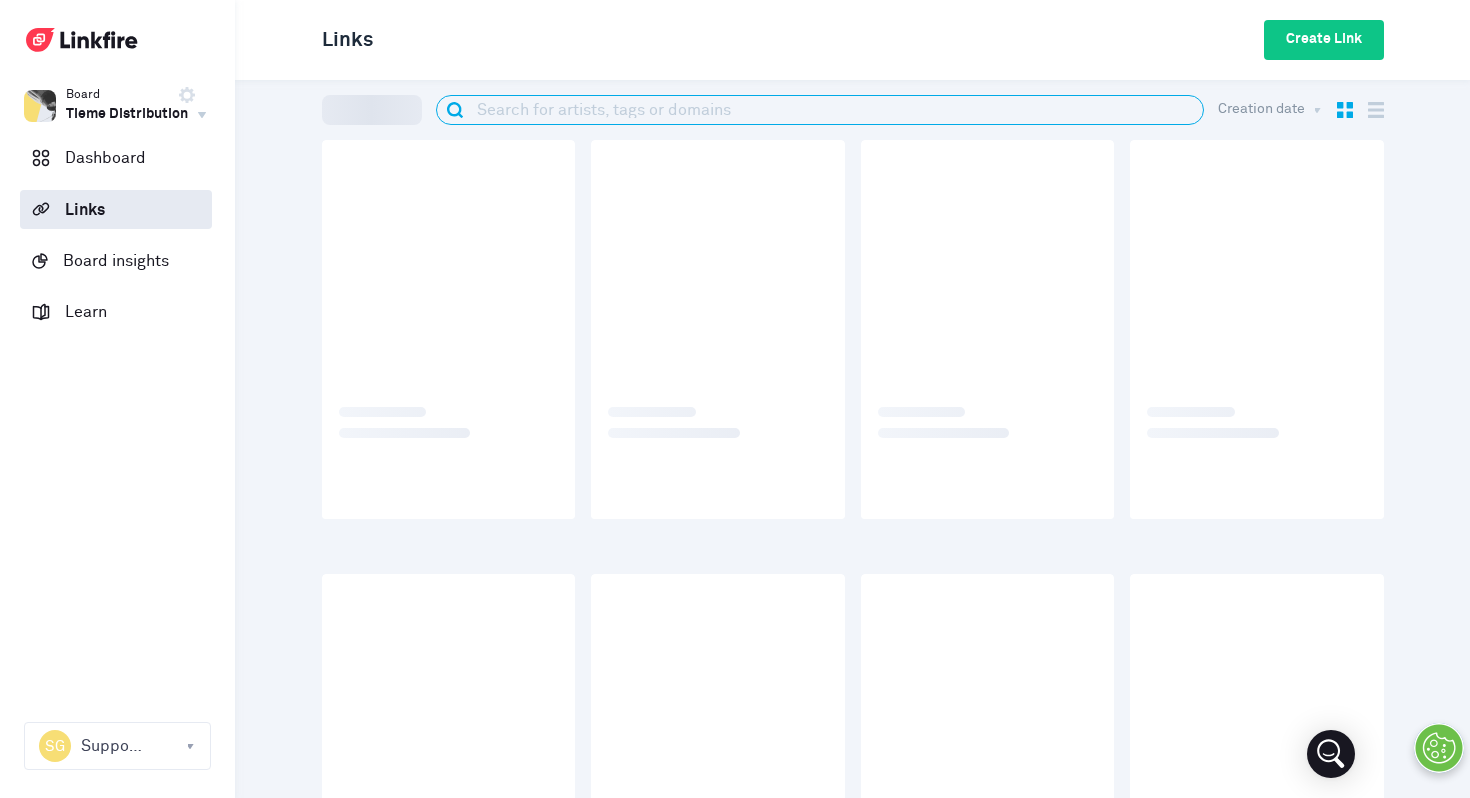 paste on "mou" 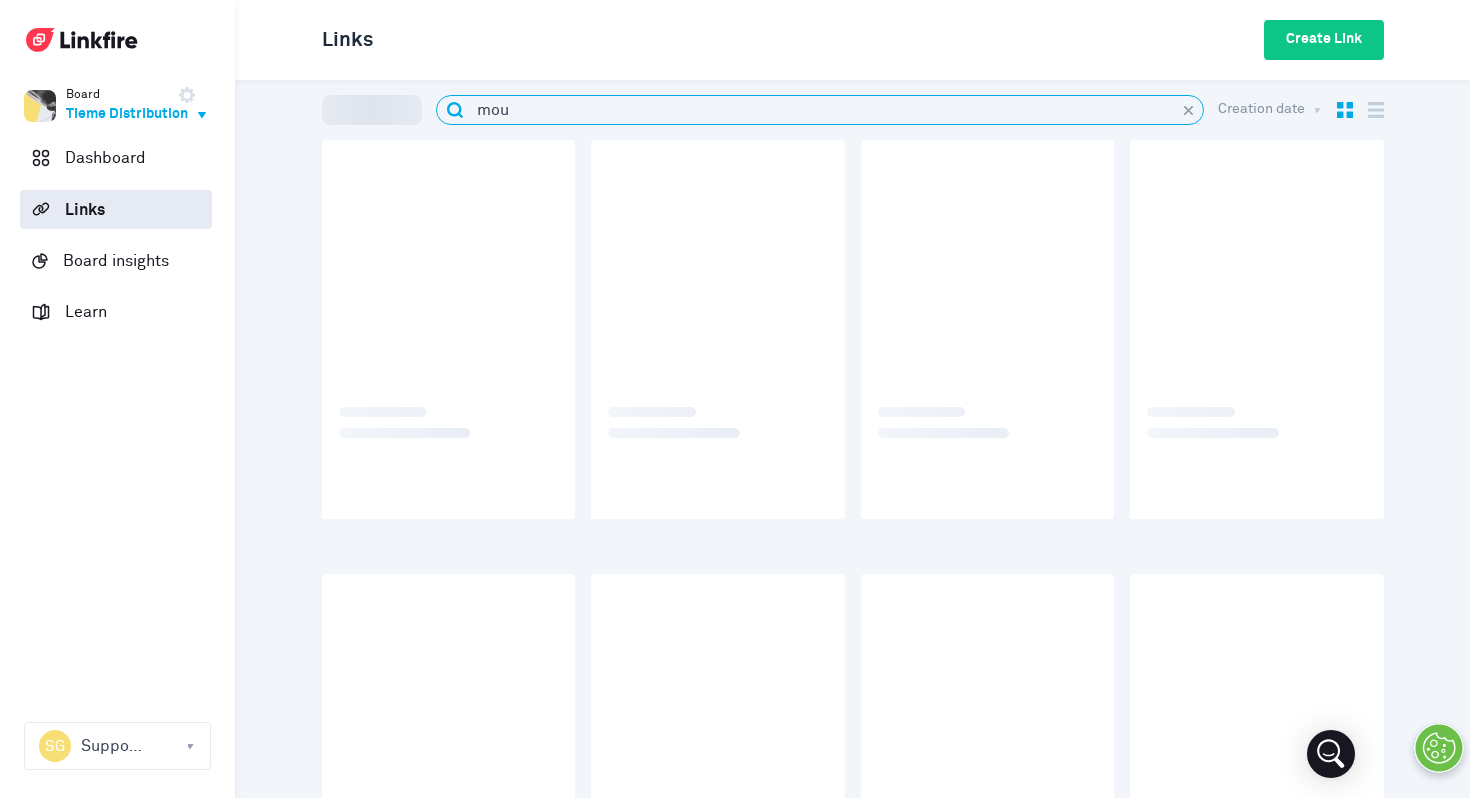 type on "mou" 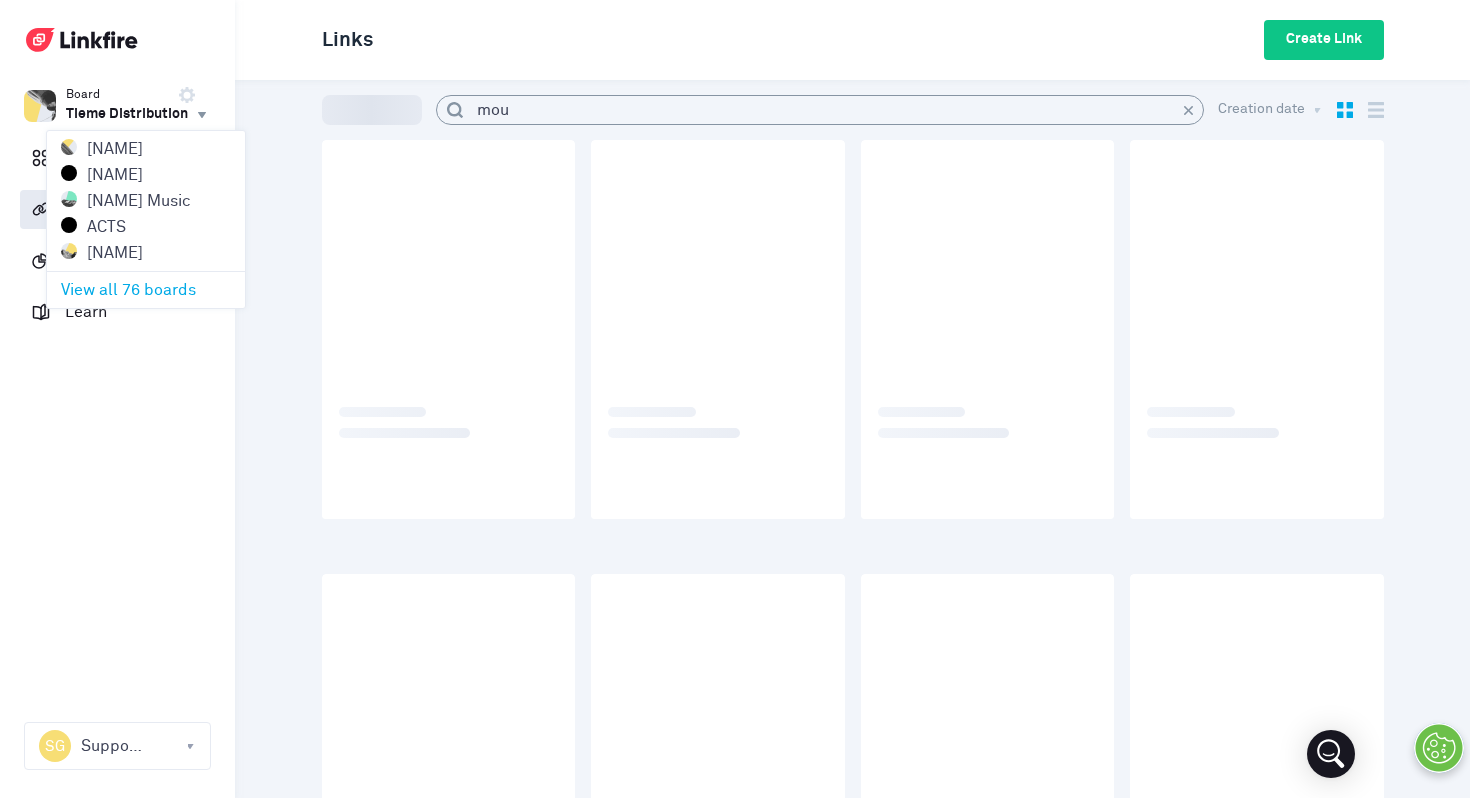 click on "View all 76 boards" at bounding box center (136, 290) 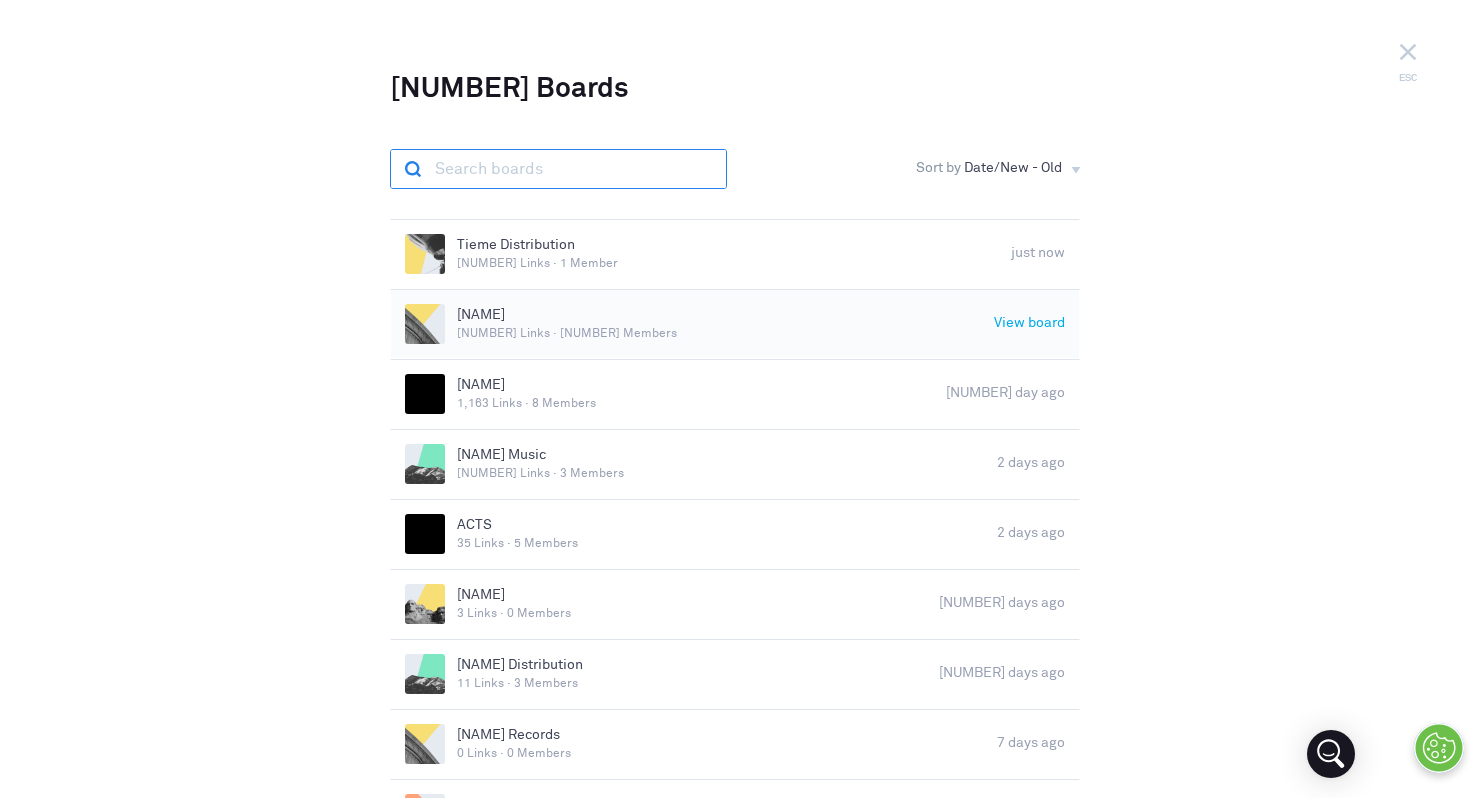 click on "[NAME]" at bounding box center (725, 316) 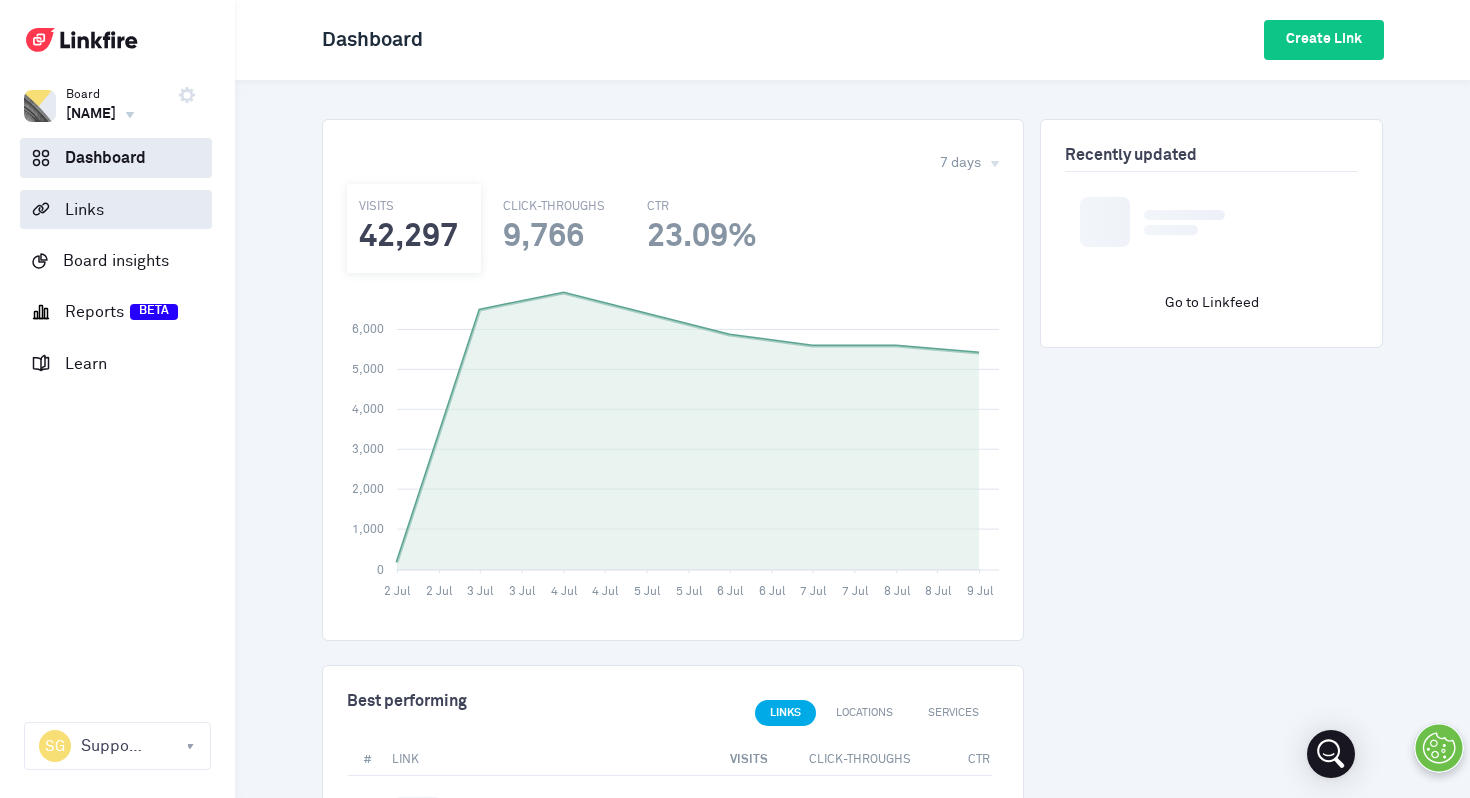 click on "Links" at bounding box center (116, 209) 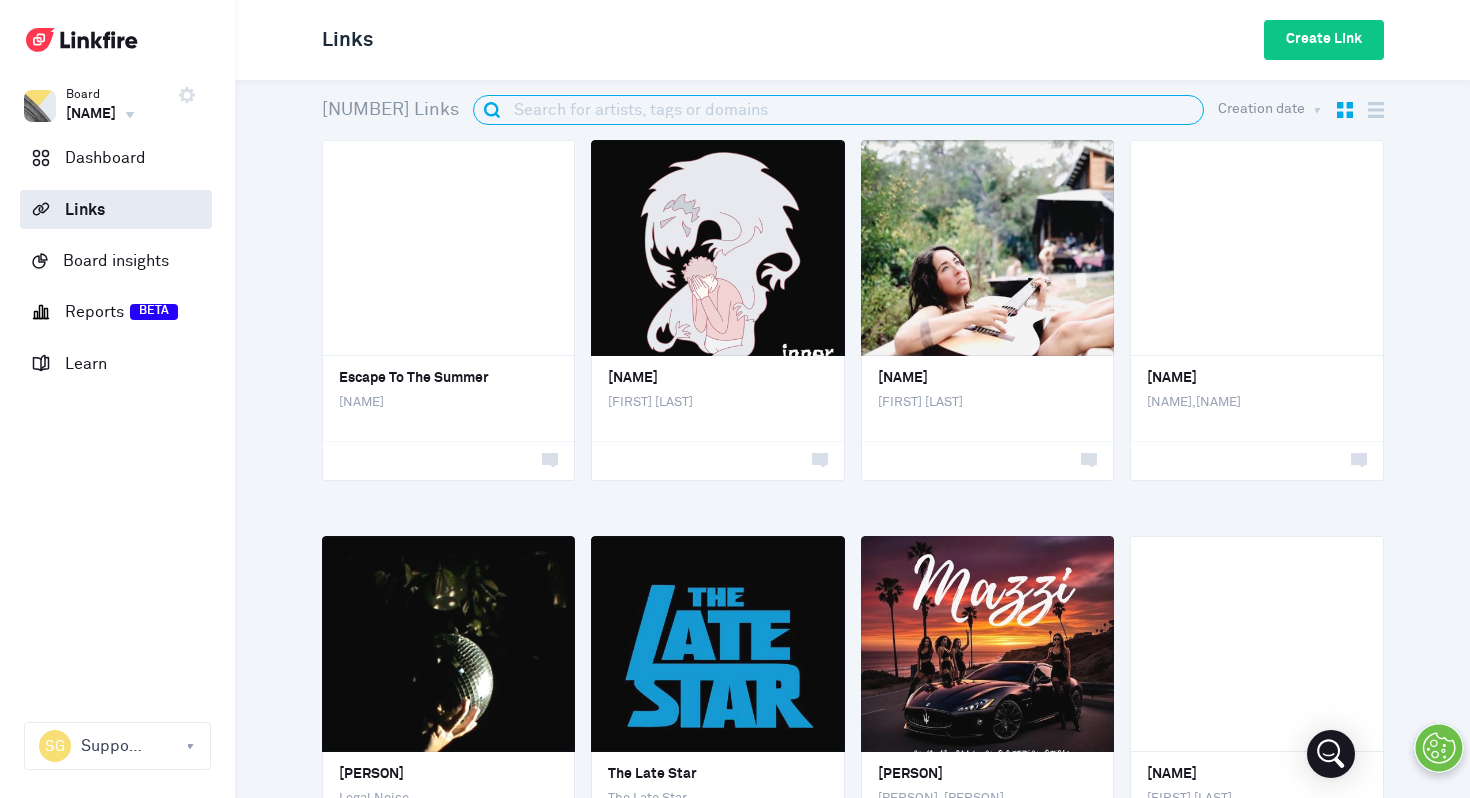 click at bounding box center (851, 110) 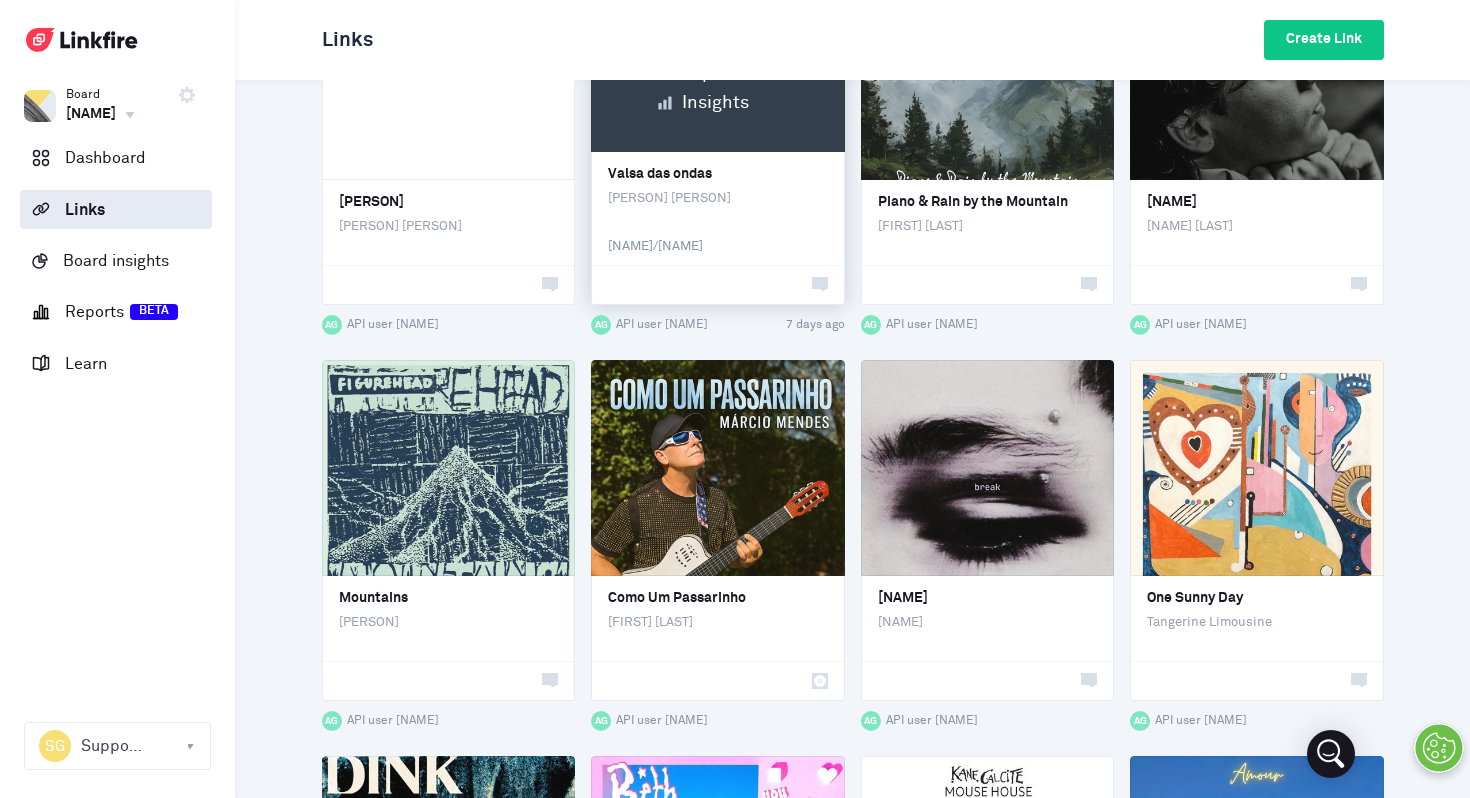 scroll, scrollTop: 283, scrollLeft: 0, axis: vertical 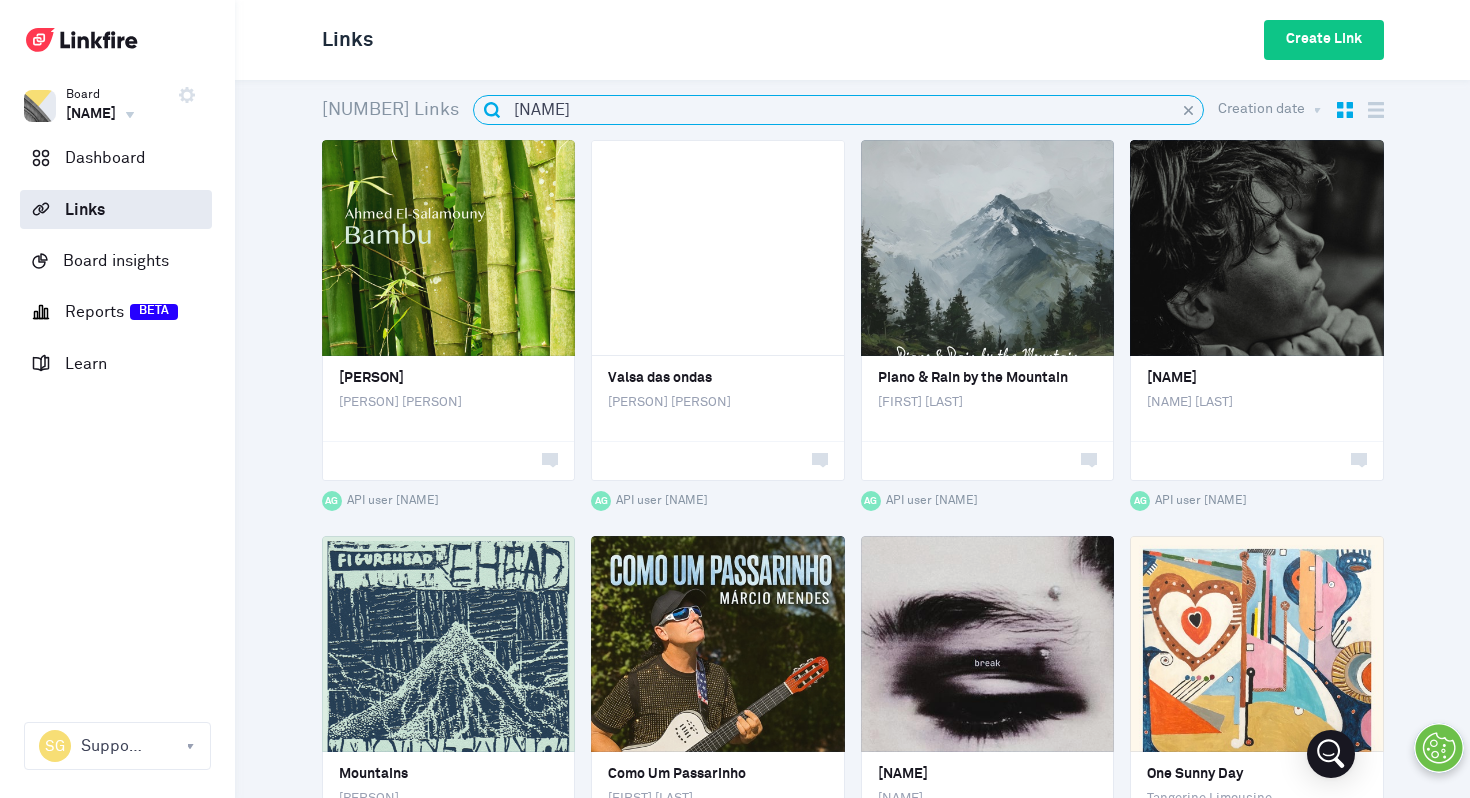 type on "mou chan" 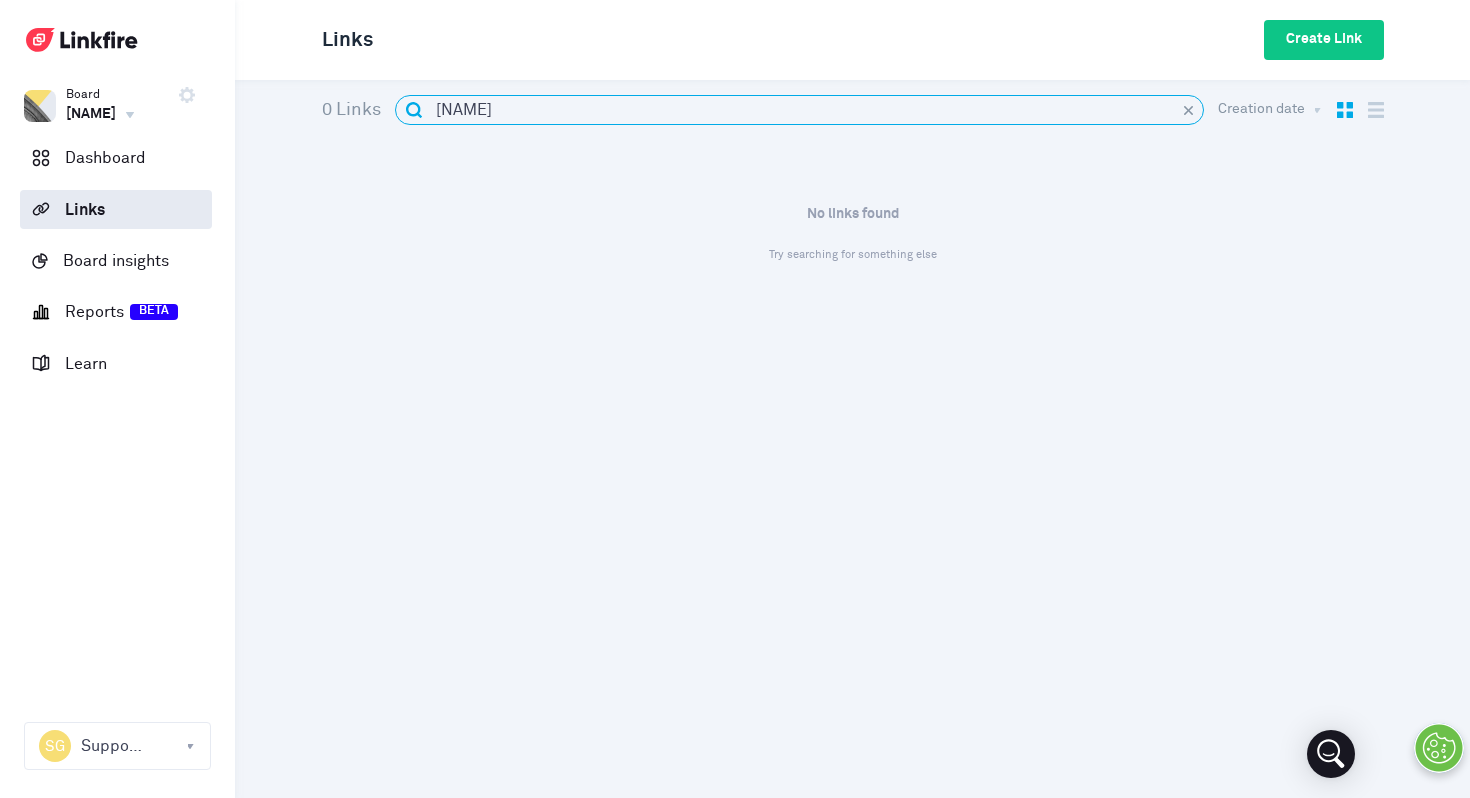 drag, startPoint x: 466, startPoint y: 112, endPoint x: 360, endPoint y: 92, distance: 107.87029 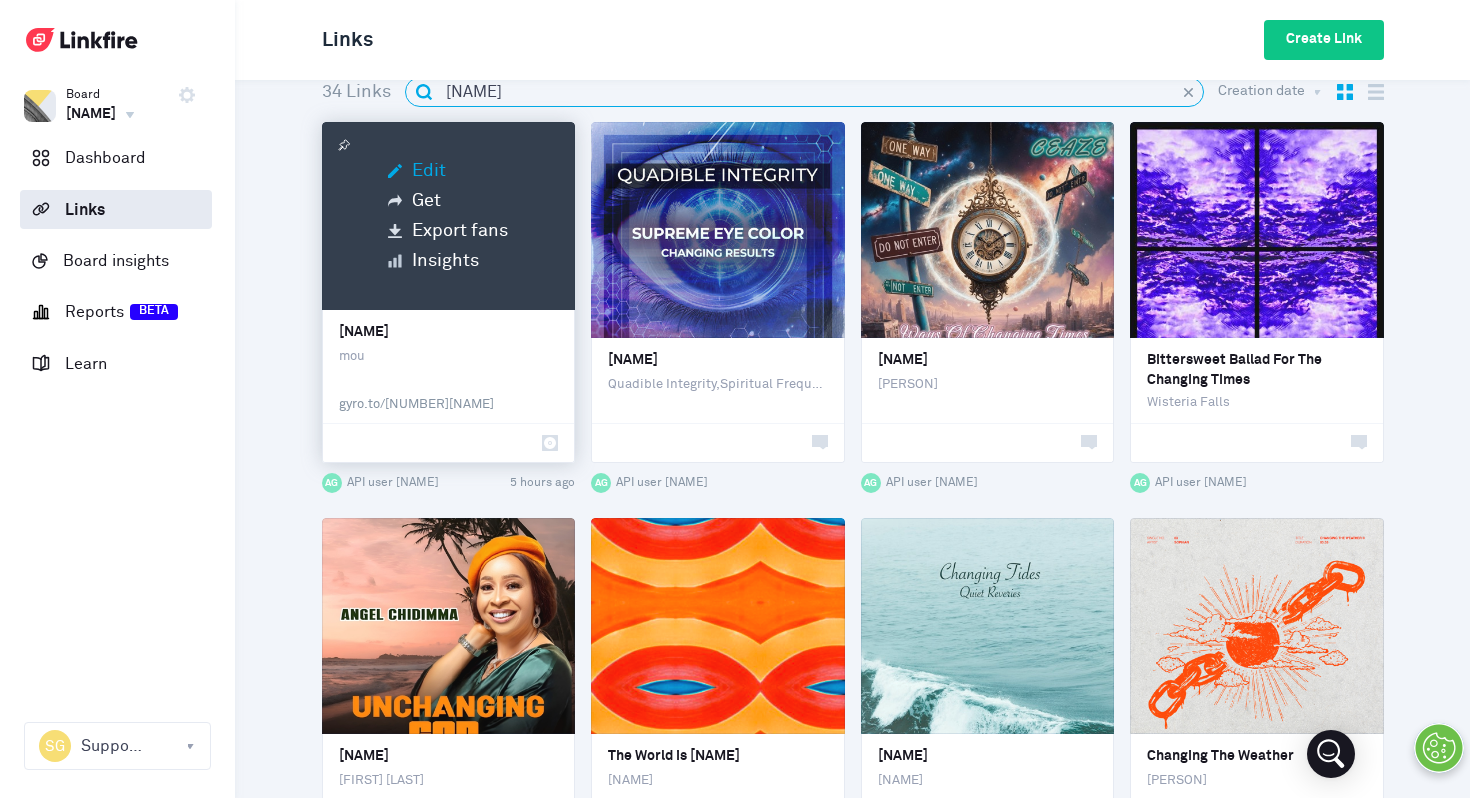 scroll, scrollTop: 20, scrollLeft: 0, axis: vertical 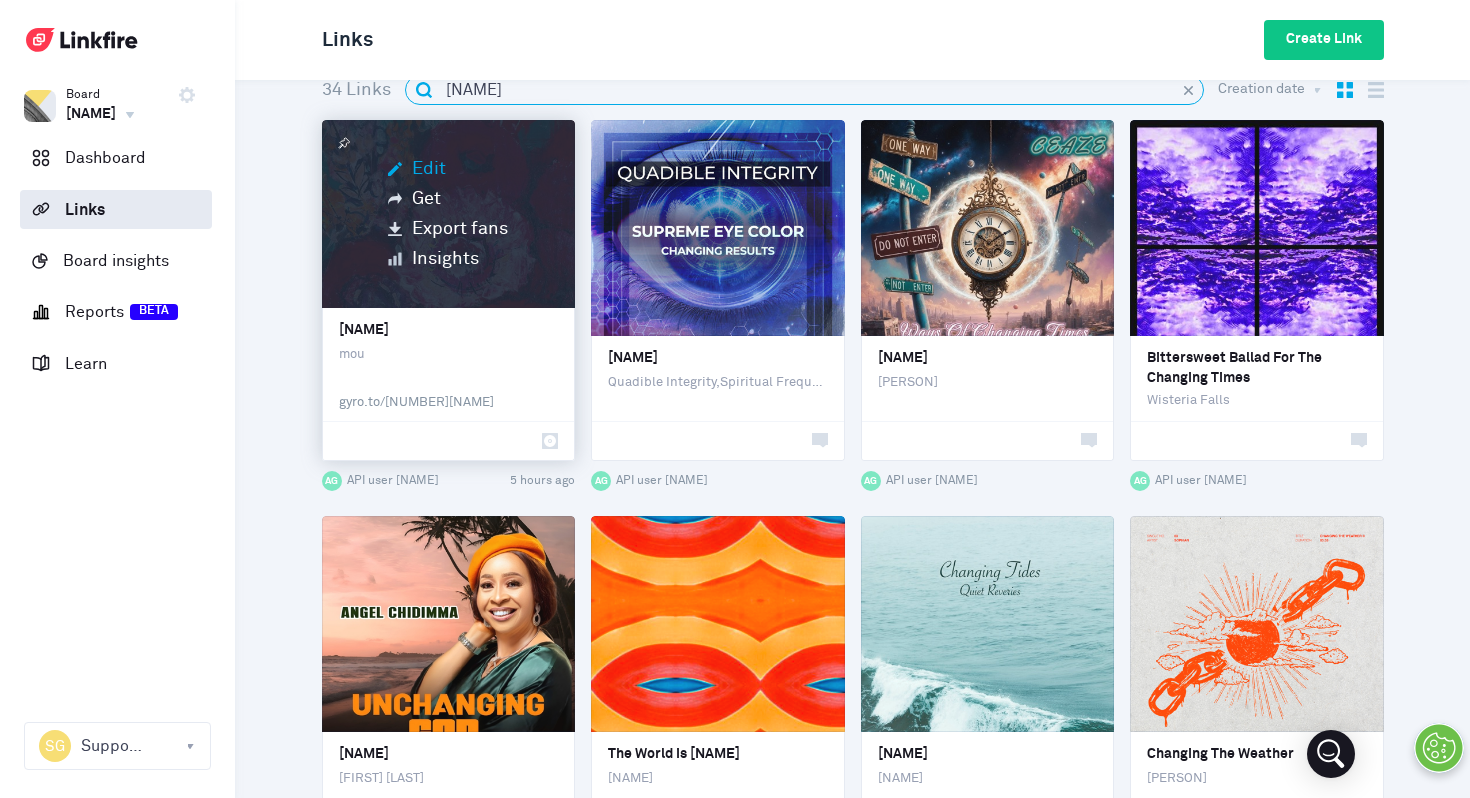 click on "Edit" at bounding box center (448, 169) 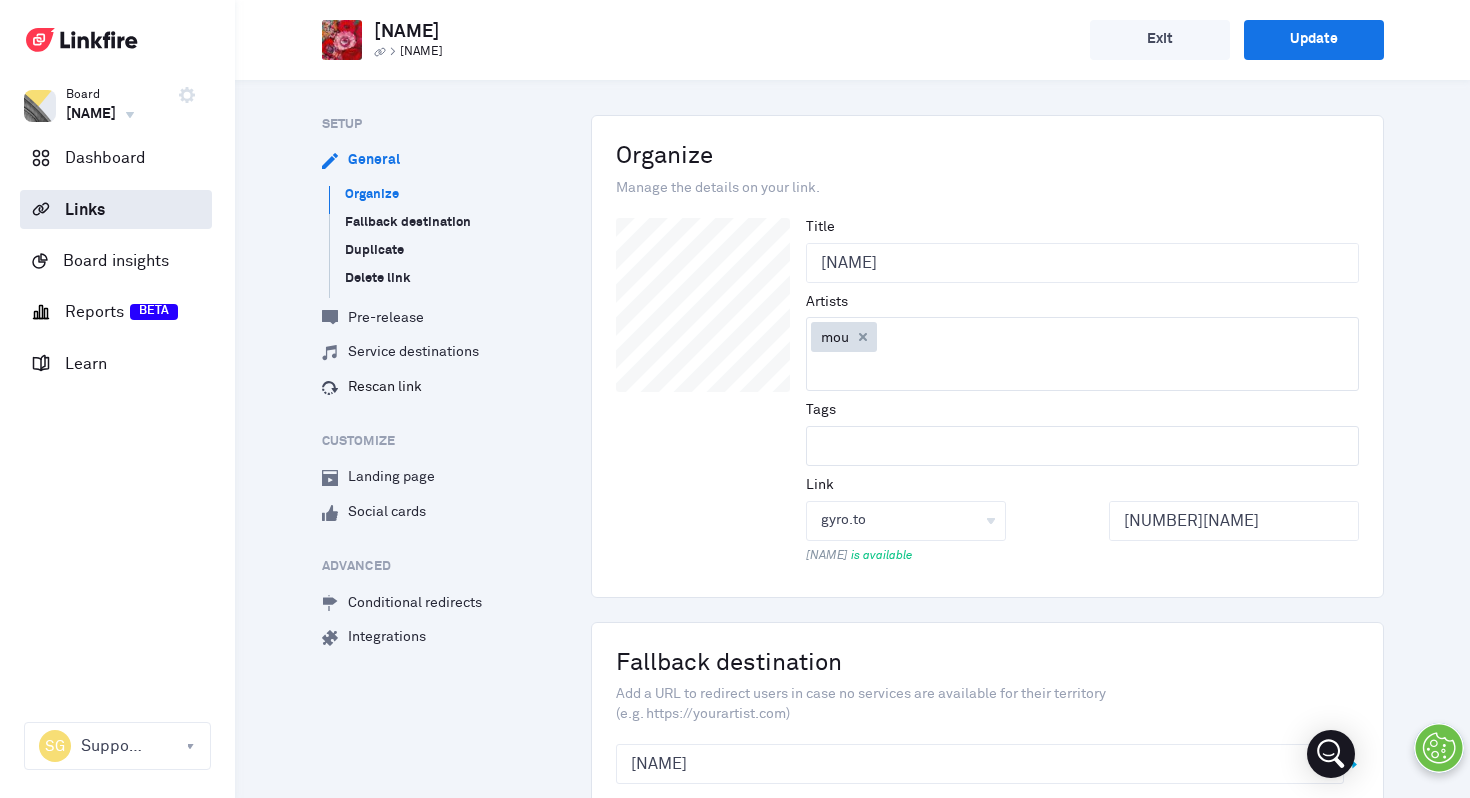 click on ".cls-1{fill:#d8dfe8}
Rescan link" at bounding box center [372, 388] 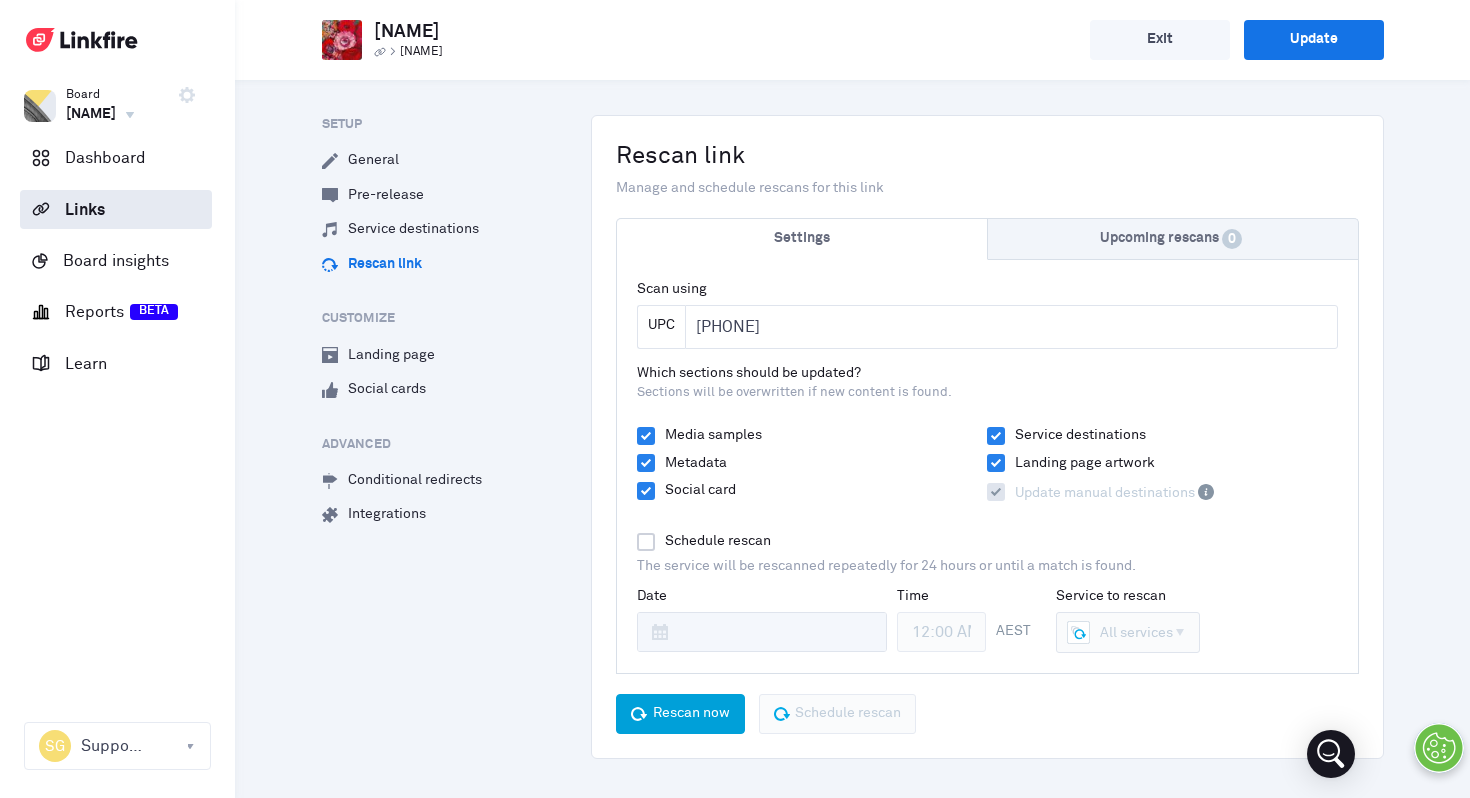 click on "Rescan now" at bounding box center (691, 714) 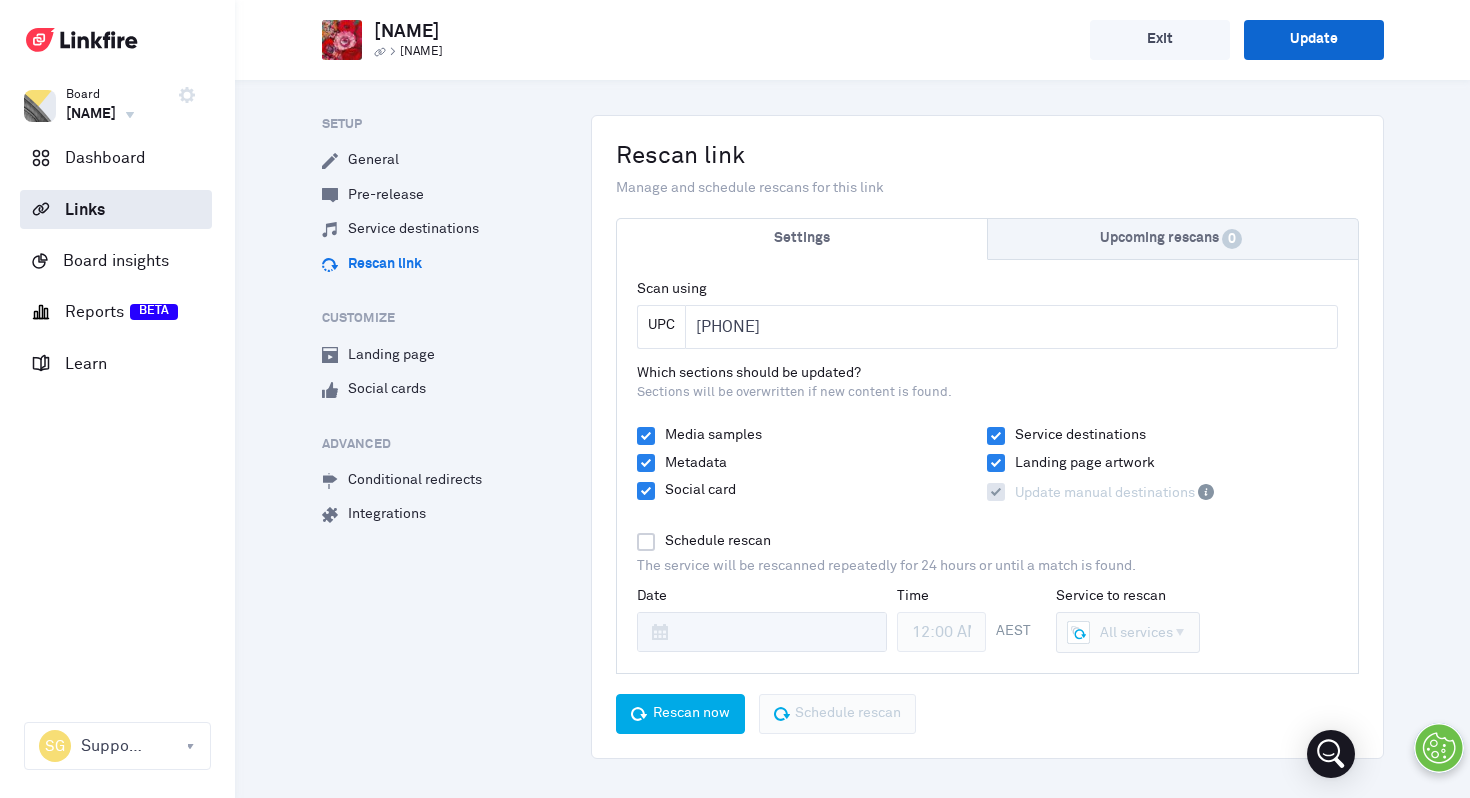 click on "Update" at bounding box center (1314, 40) 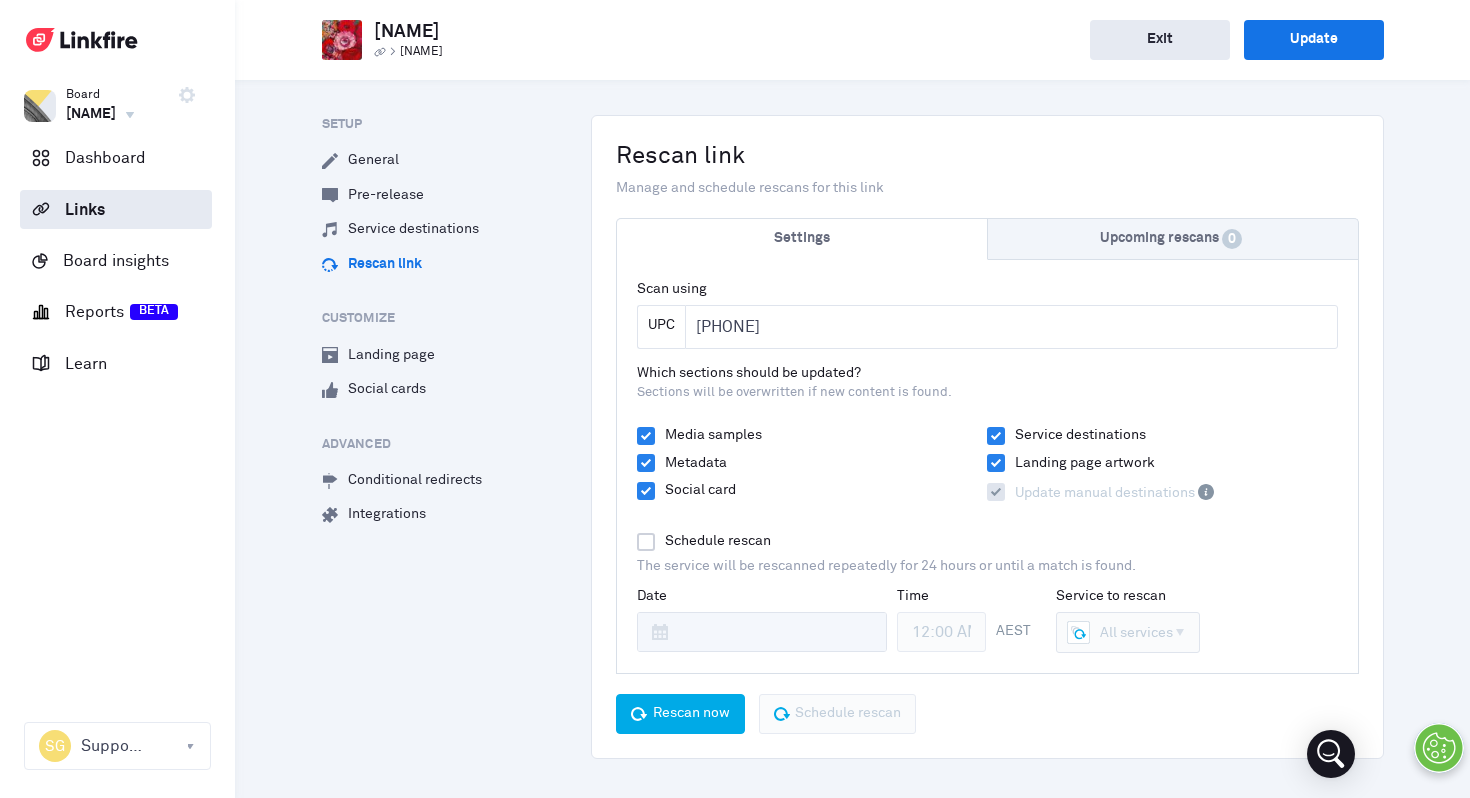 click on "Exit" at bounding box center [1160, 40] 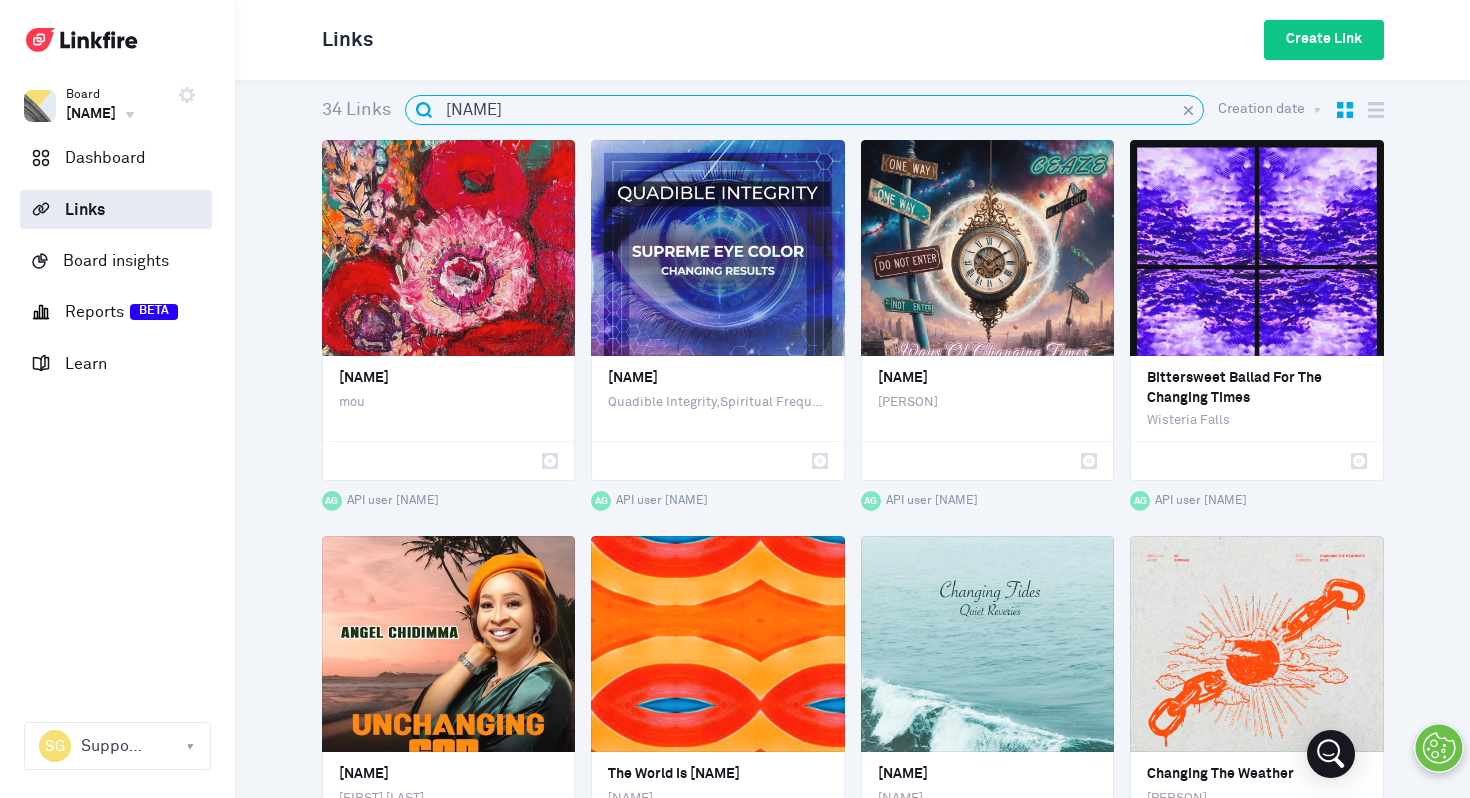 click on "[NAME]" at bounding box center (817, 110) 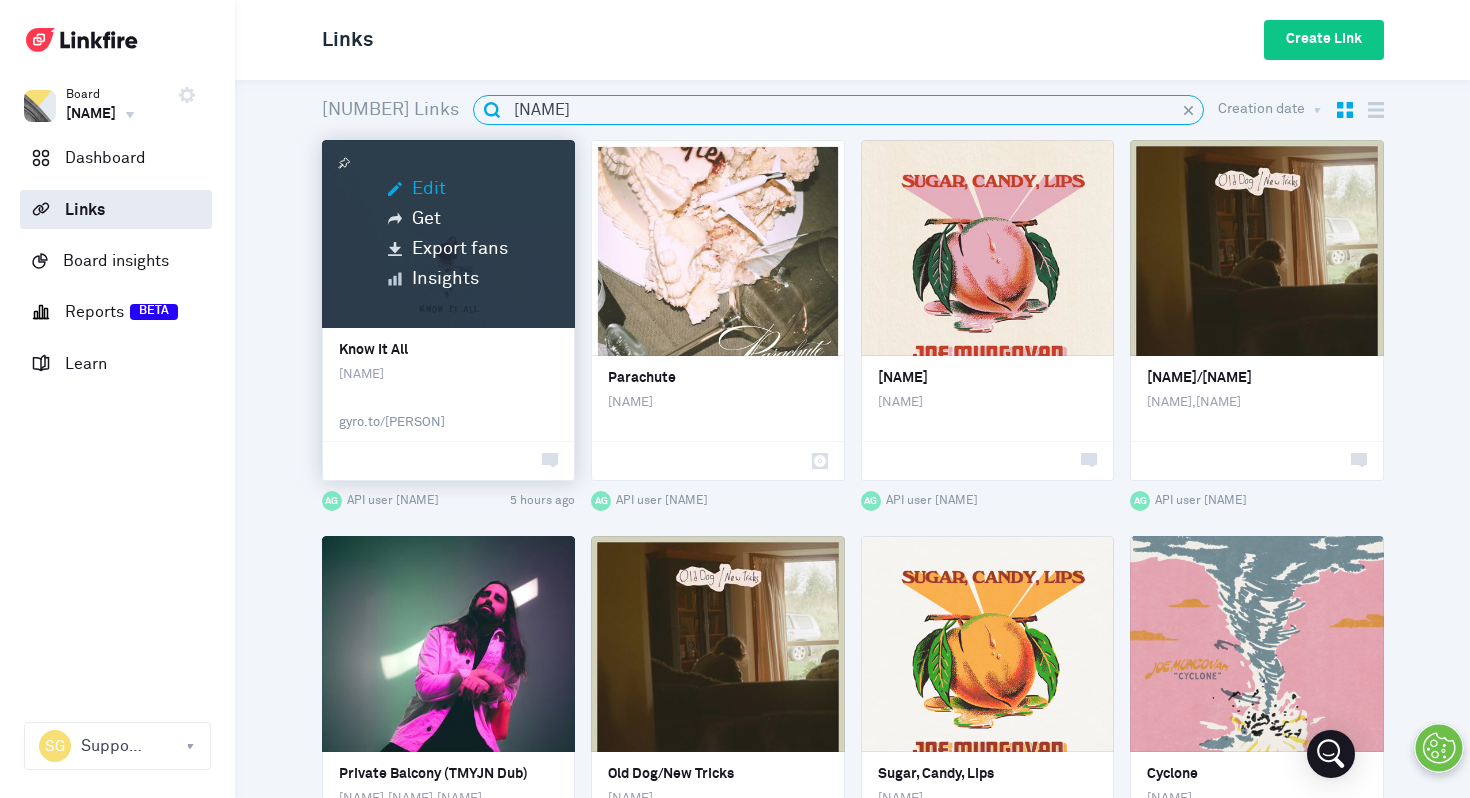 type on "[NAME]" 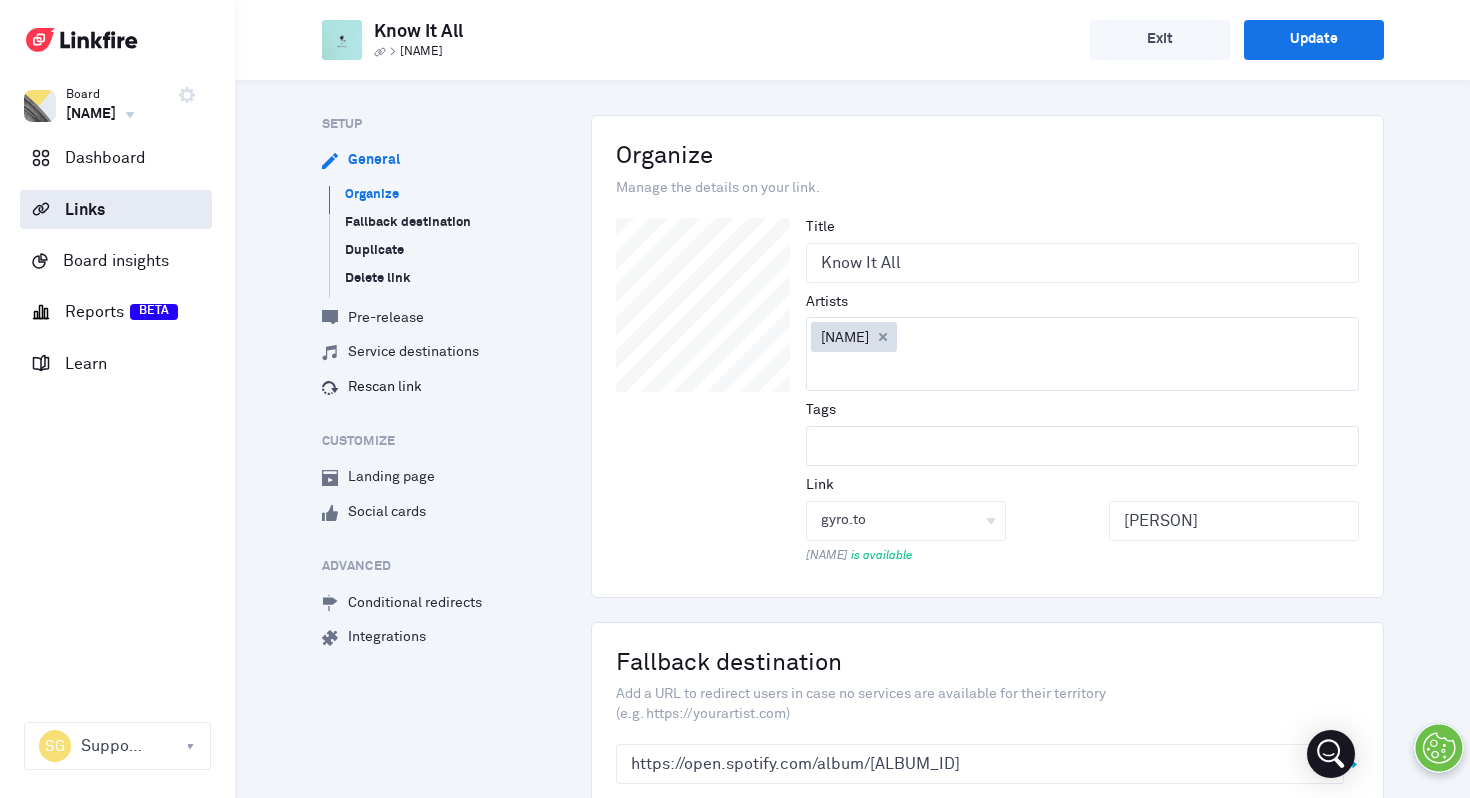 click on ".cls-1{fill:#d8dfe8}
Rescan link" at bounding box center [372, 388] 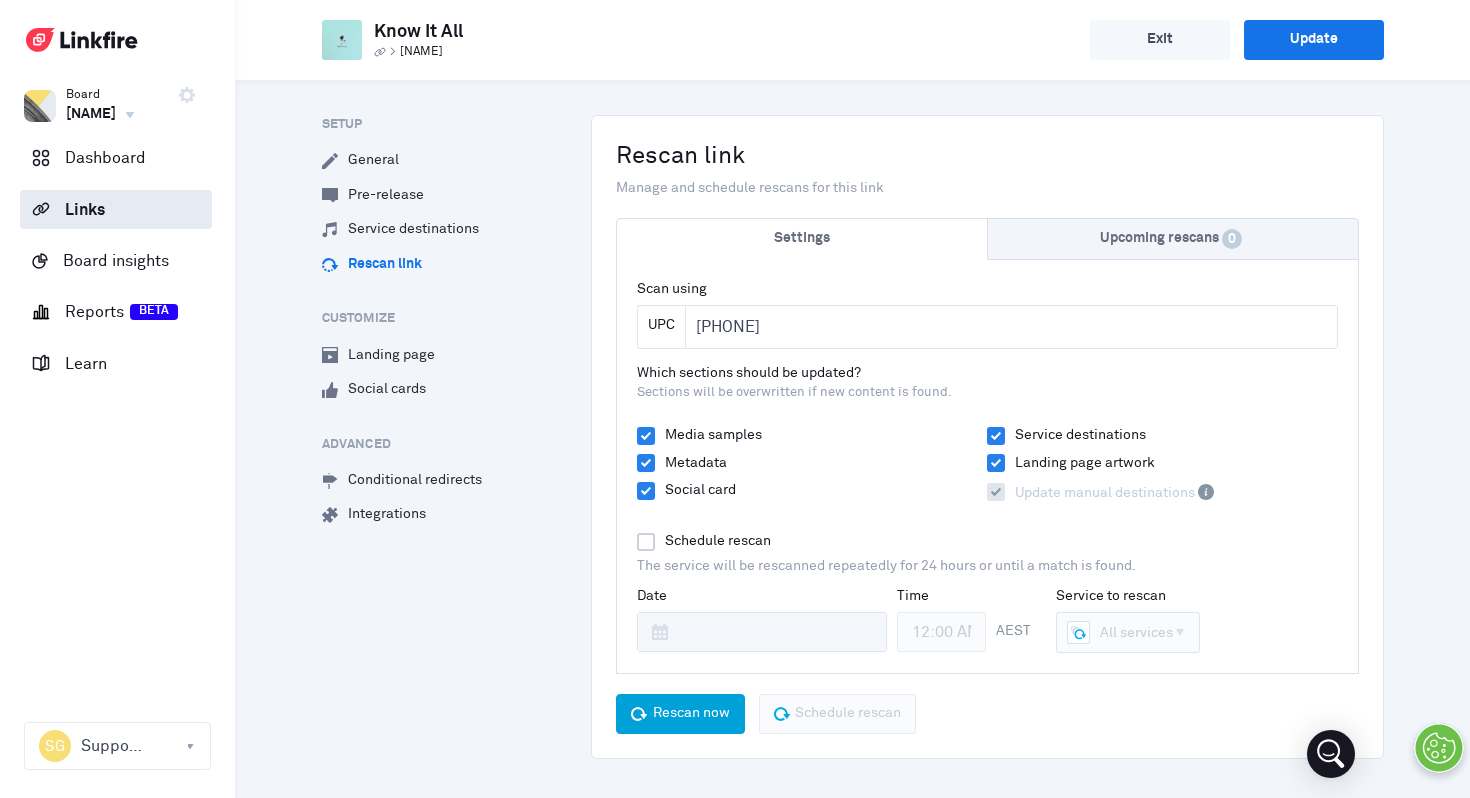 click on "Rescan now" at bounding box center [691, 714] 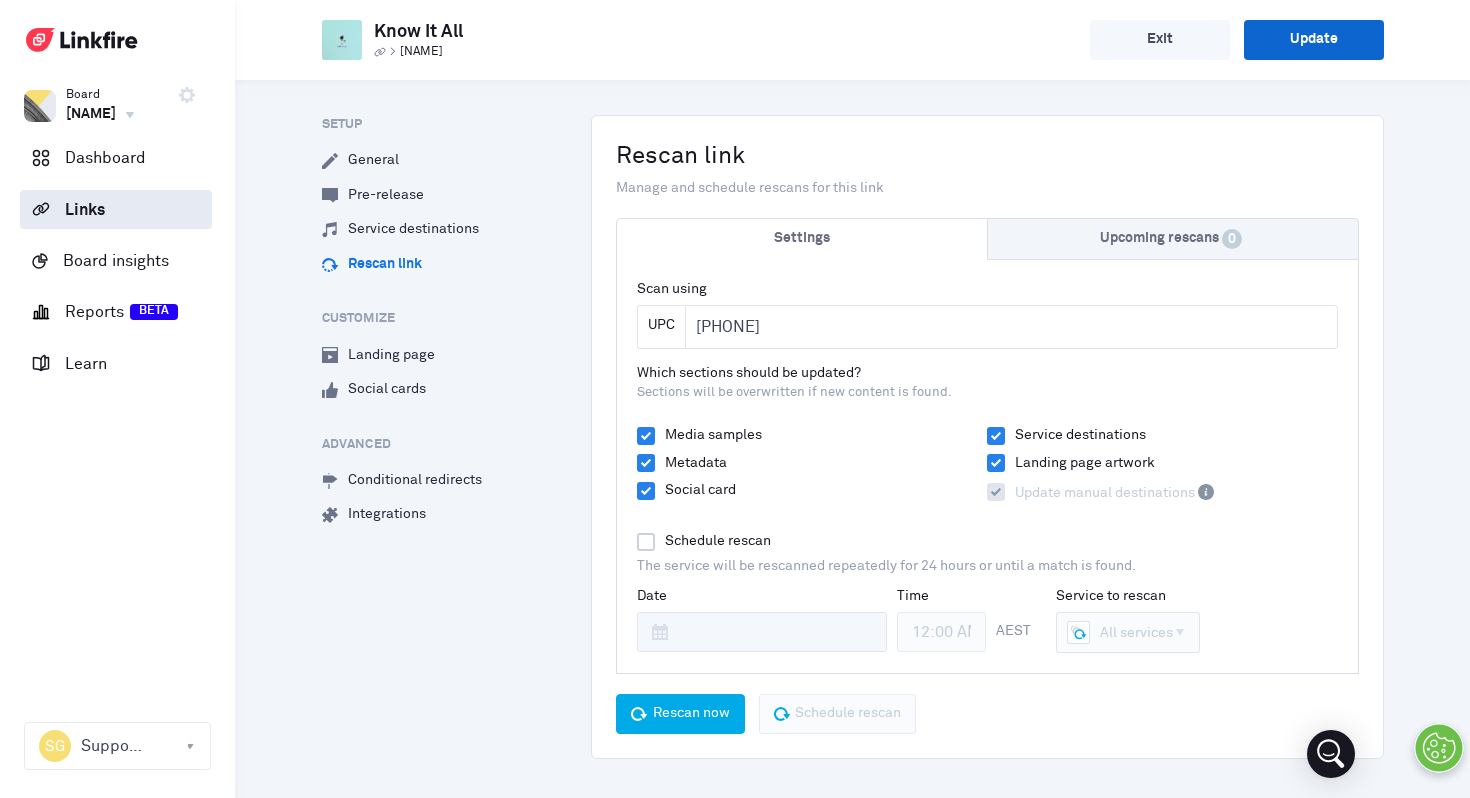 click on "Update" at bounding box center (1314, 40) 